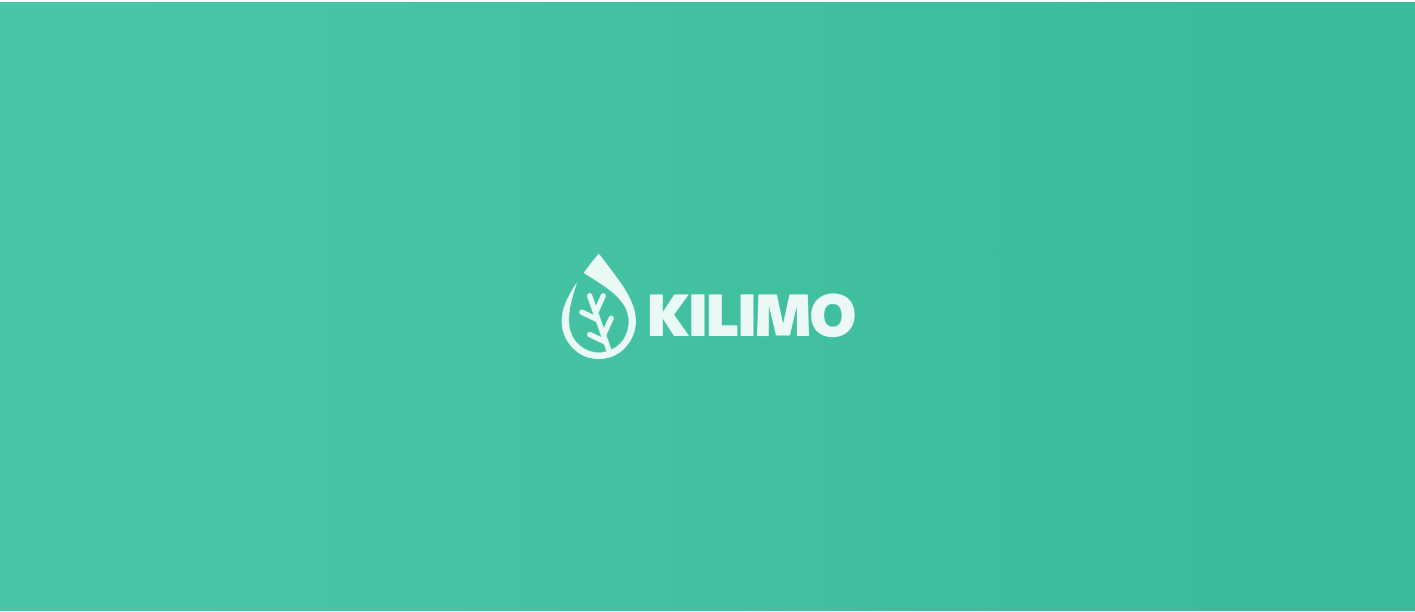 scroll, scrollTop: 0, scrollLeft: 0, axis: both 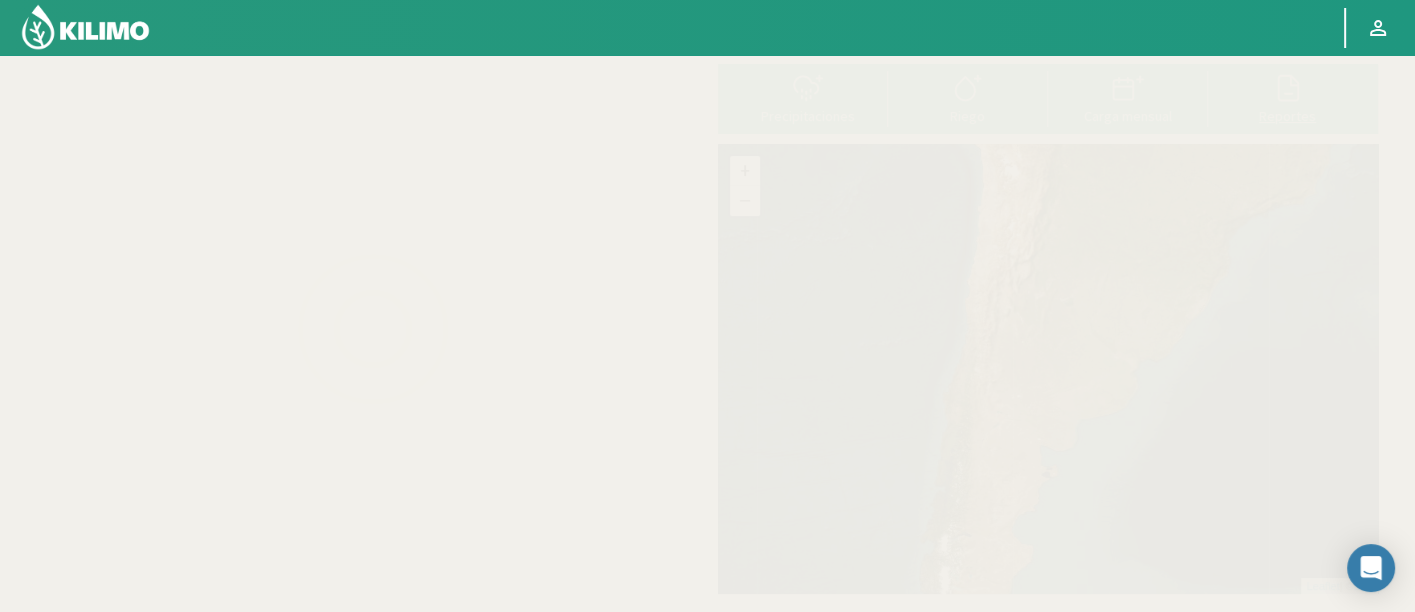 click at bounding box center (1288, 88) 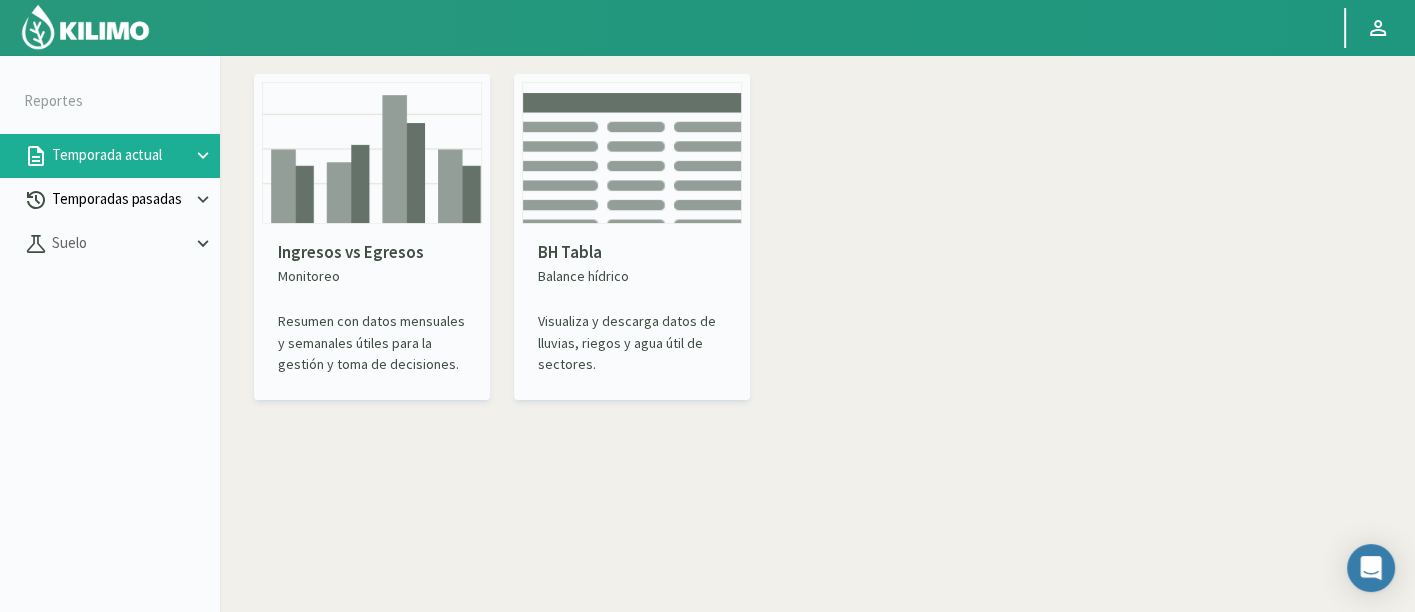 click on "Temporadas pasadas" at bounding box center (120, 155) 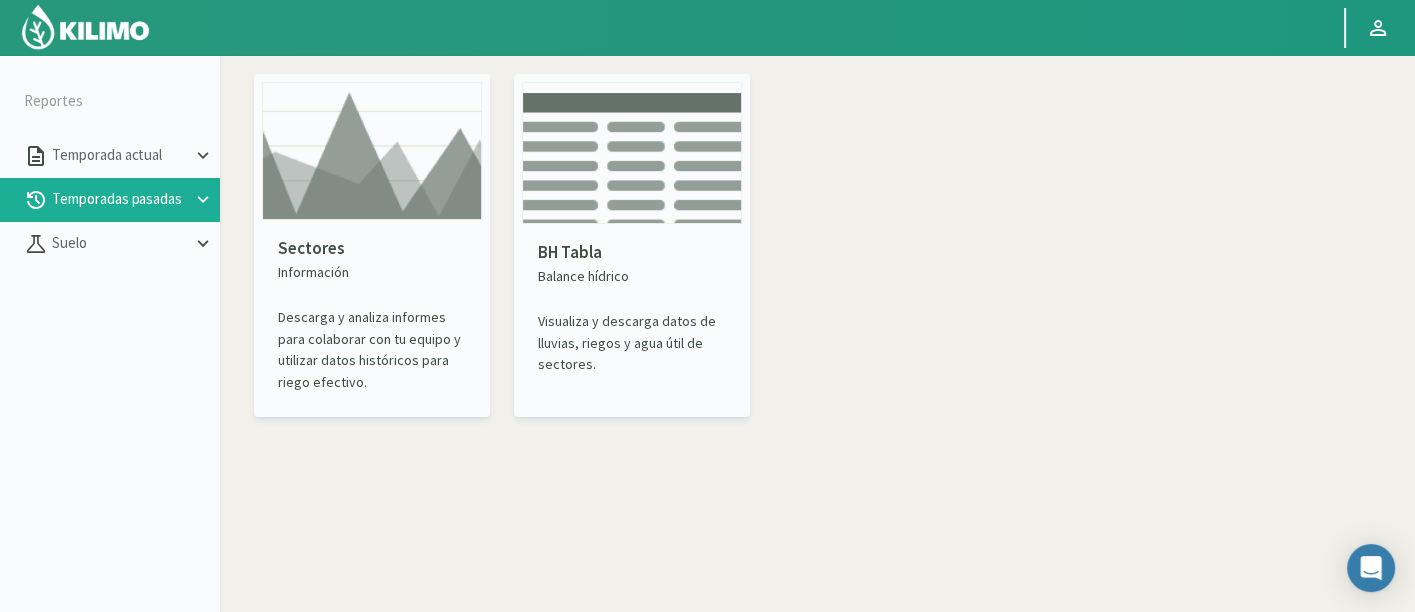 click at bounding box center (372, 151) 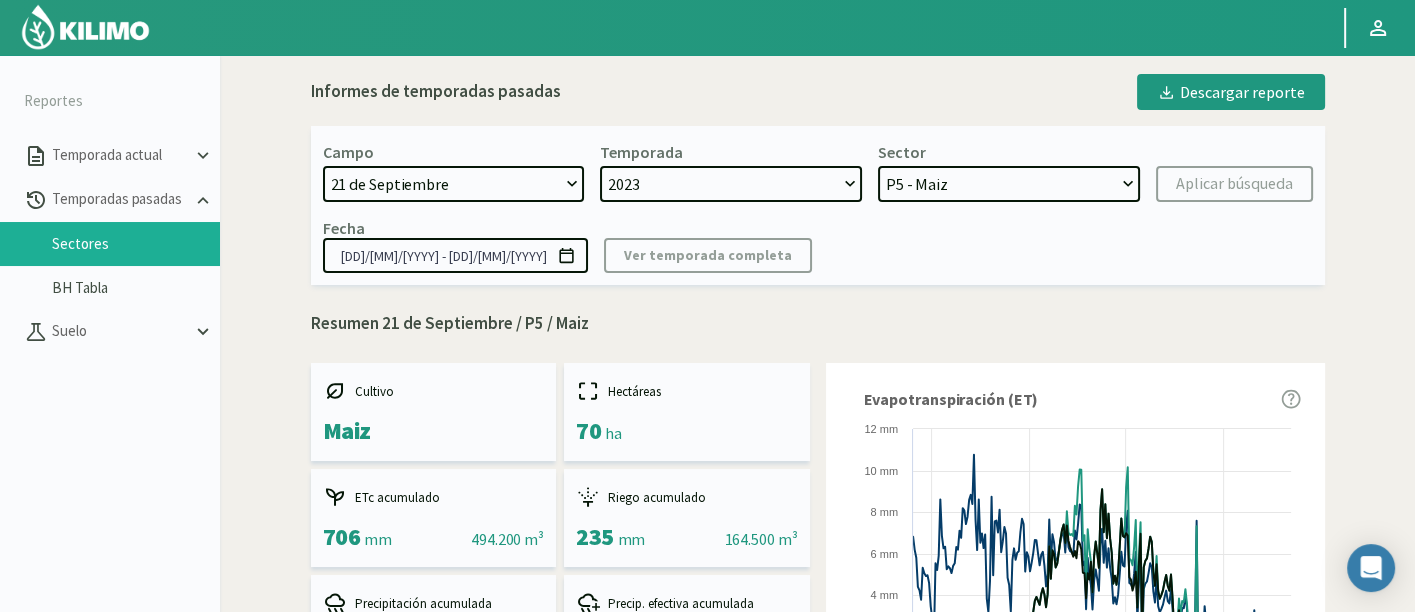 click on "Campo   21 de Septiembre   Acograpes  - Ag. Carlos Muñoz Herrera   Acograpes - Ag. Cerro Mauco   Acograpes - Ag. Hermanos Tapia   Acograpes  - Ag. Manuel Meneses   Acograpes - Ag. Manuel Meneses (40 cm)   Acograpes - Ag. Paulino Fernández   Acograpes- Ag. Raúl Montenegro- El Higueral   Acograpes- Ag. Raúl Montenegro- El Maitén   Acograpes - Ag. Raúl Montenegro - La Cuyana   Acograpes - Ag. Raúl Montenegro - Las Bandurrias   Acograpes- Ag. Raúl Montenegro- Mendocita   Acograpes  - Agrícola Bausig   Acograpes - Agrícola Benigno Collantes   Acograpes - Agrícola Cerro Mauco   Acograpes - Agrícola Cerro Mauco   Acograpes - Agrícola Hector Villalon e hijos   Acograpes - AgroAndina - Los Nogales   Acograpes - AgroAndina - Los Reyes   Acograpes  - AgroWorld   Acograpes - Ag. Saavedra - Calle El Medio 3 Tomas   Acograpes - Ag. Saavedra - El Membrillo   Acograpes - Ag. Saavedra - San José Santa María   Acograpes - Ag. Sucesion Fermin   Acograpes - Luis Henriquez   Acograpes - San Felipe Uvas   Aero" at bounding box center (818, 205) 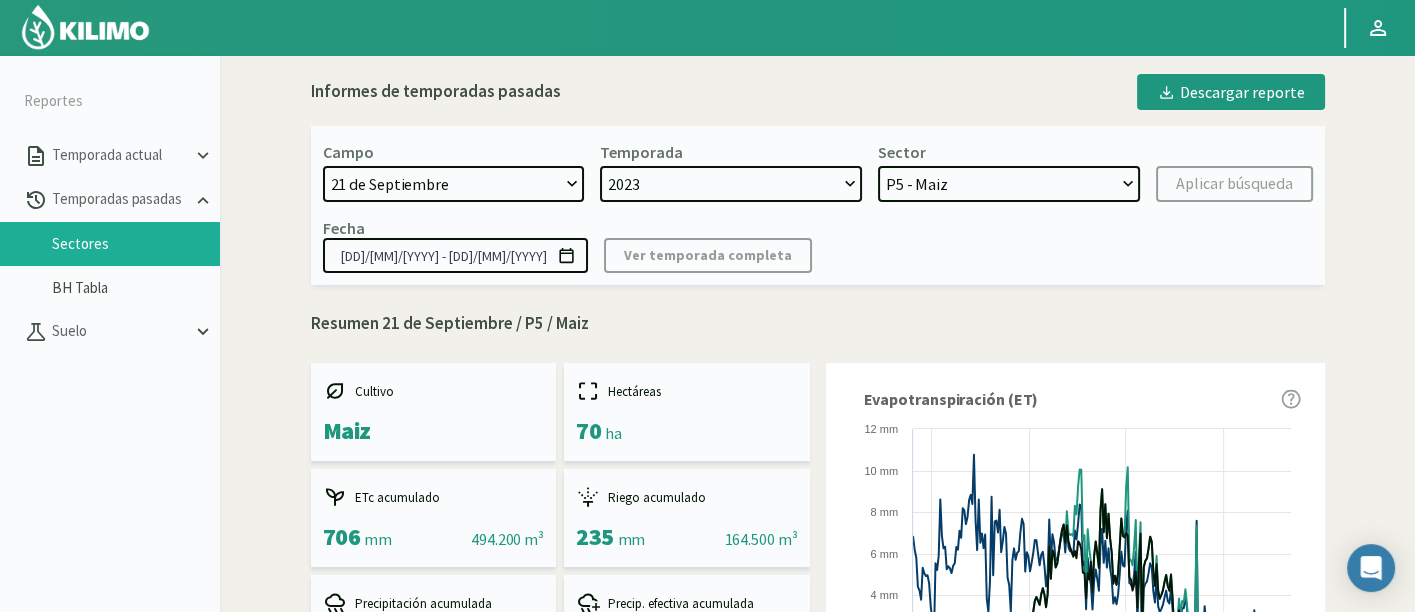 click on "21 de Septiembre   Acograpes  - Ag. Carlos Muñoz Herrera   Acograpes - Ag. Cerro Mauco   Acograpes - Ag. Hermanos Tapia   Acograpes  - Ag. Manuel Meneses   Acograpes - Ag. Manuel Meneses (40 cm)   Acograpes - Ag. Paulino Fernández   Acograpes- Ag. Raúl Montenegro- El Higueral   Acograpes- Ag. Raúl Montenegro- El Maitén   Acograpes - Ag. Raúl Montenegro - La Cuyana   Acograpes - Ag. Raúl Montenegro - Las Bandurrias   Acograpes- Ag. Raúl Montenegro- Mendocita   Acograpes  - Agrícola Bausig   Acograpes - Agrícola Benigno Collantes   Acograpes - Agrícola Cerro Mauco   Acograpes - Agrícola Cerro Mauco   Acograpes - Agrícola Hector Villalon e hijos   Acograpes - AgroAndina - Los Nogales   Acograpes - AgroAndina - Los Reyes   Acograpes  - AgroWorld   Acograpes - Ag. Saavedra - Calle El Medio 3 Tomas   Acograpes - Ag. Saavedra - El Membrillo   Acograpes - Ag. Saavedra - San José Santa María   Acograpes - Ag. Sucesion Fermin   Acograpes - Luis Henriquez   Acograpes - San Felipe Uvas   Aconcagua   Aero" at bounding box center (454, 184) 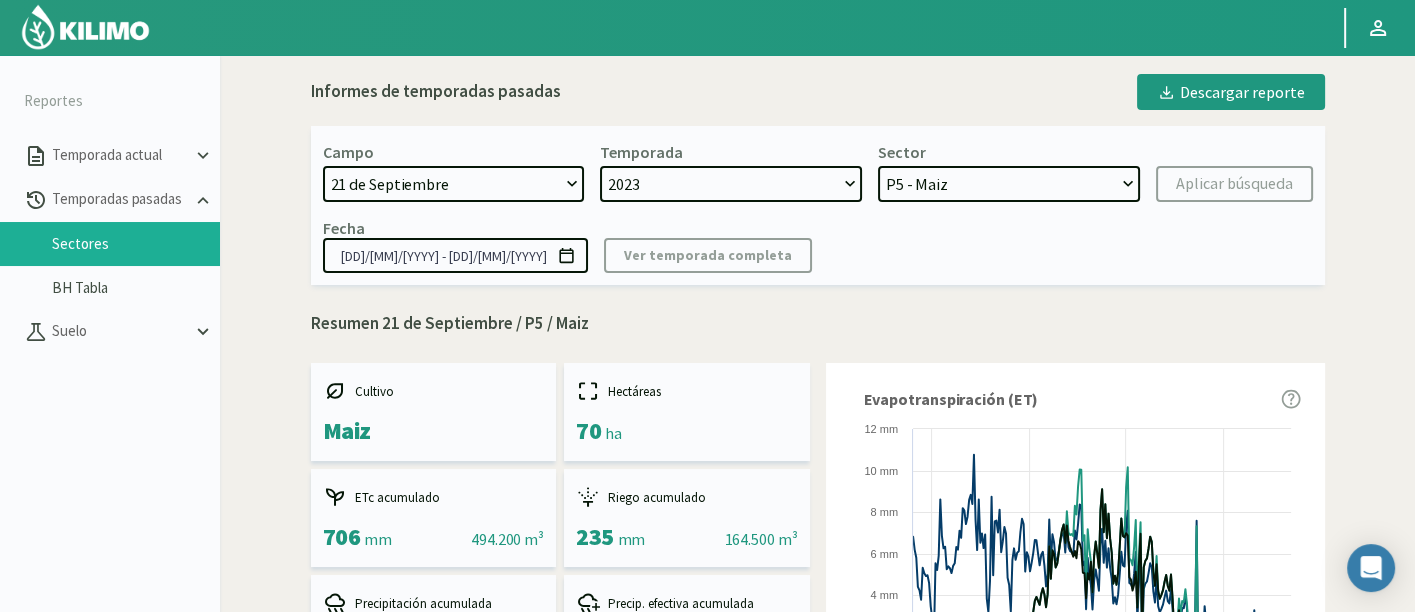 select on "603: Object" 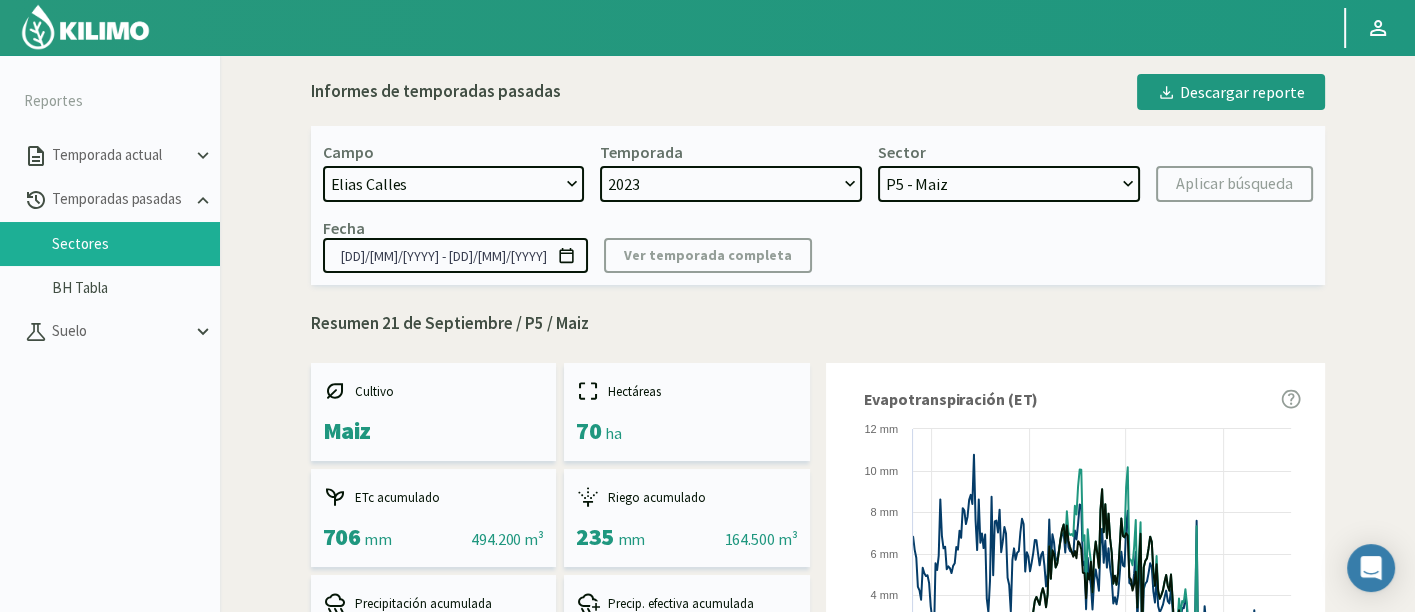 click on "21 de Septiembre   Acograpes  - Ag. Carlos Muñoz Herrera   Acograpes - Ag. Cerro Mauco   Acograpes - Ag. Hermanos Tapia   Acograpes  - Ag. Manuel Meneses   Acograpes - Ag. Manuel Meneses (40 cm)   Acograpes - Ag. Paulino Fernández   Acograpes- Ag. Raúl Montenegro- El Higueral   Acograpes- Ag. Raúl Montenegro- El Maitén   Acograpes - Ag. Raúl Montenegro - La Cuyana   Acograpes - Ag. Raúl Montenegro - Las Bandurrias   Acograpes- Ag. Raúl Montenegro- Mendocita   Acograpes  - Agrícola Bausig   Acograpes - Agrícola Benigno Collantes   Acograpes - Agrícola Cerro Mauco   Acograpes - Agrícola Cerro Mauco   Acograpes - Agrícola Hector Villalon e hijos   Acograpes - AgroAndina - Los Nogales   Acograpes - AgroAndina - Los Reyes   Acograpes  - AgroWorld   Acograpes - Ag. Saavedra - Calle El Medio 3 Tomas   Acograpes - Ag. Saavedra - El Membrillo   Acograpes - Ag. Saavedra - San José Santa María   Acograpes - Ag. Sucesion Fermin   Acograpes - Luis Henriquez   Acograpes - San Felipe Uvas   Aconcagua   Aero" at bounding box center [454, 184] 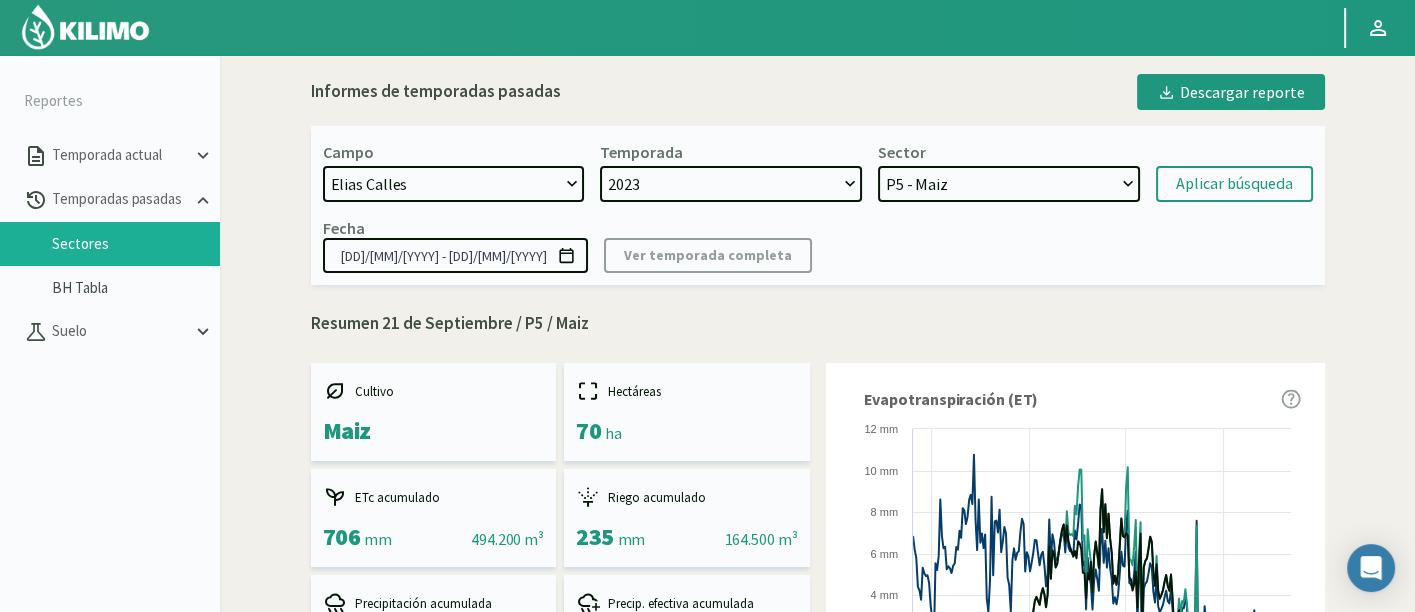 click on "[YEAR]   [YEAR]" at bounding box center (731, 184) 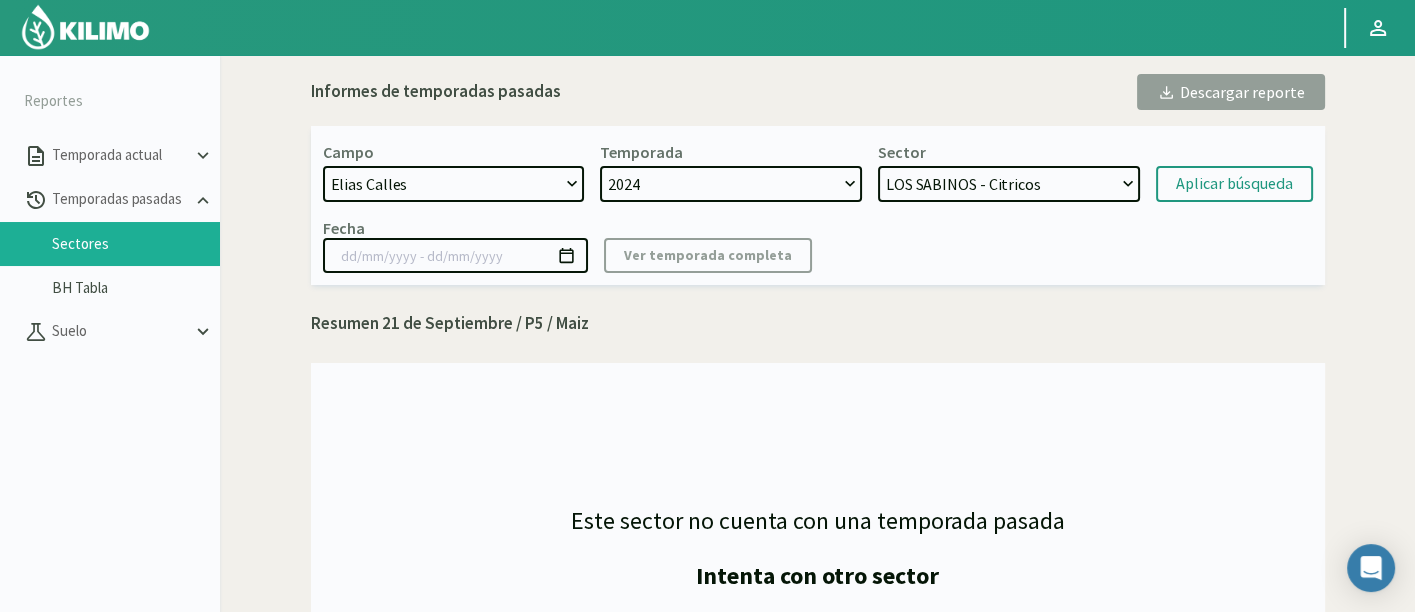 click on "LOS SABINOS - Citricos   LIMONES 1 - Citricos   LIMONES 3 - Citricos   LIMONES 2 - Citricos   PROFUT y ASILO - Citricos   FONDO - Citricos   LOTE DEL MEDIO - Citricos   ANACUAS - Citricos   BORRACHOS - Citricos   NOGALES - Citricos" at bounding box center (1009, 184) 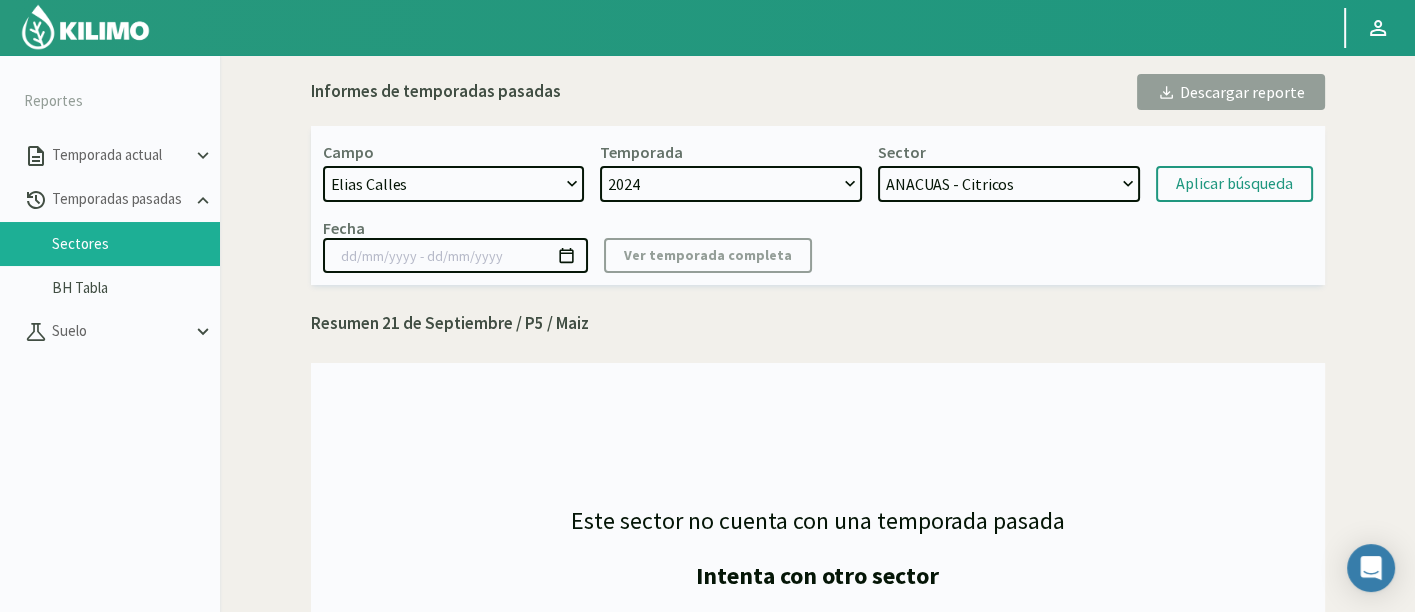 click on "LOS SABINOS - Citricos   LIMONES 1 - Citricos   LIMONES 3 - Citricos   LIMONES 2 - Citricos   PROFUT y ASILO - Citricos   FONDO - Citricos   LOTE DEL MEDIO - Citricos   ANACUAS - Citricos   BORRACHOS - Citricos   NOGALES - Citricos" at bounding box center (1009, 184) 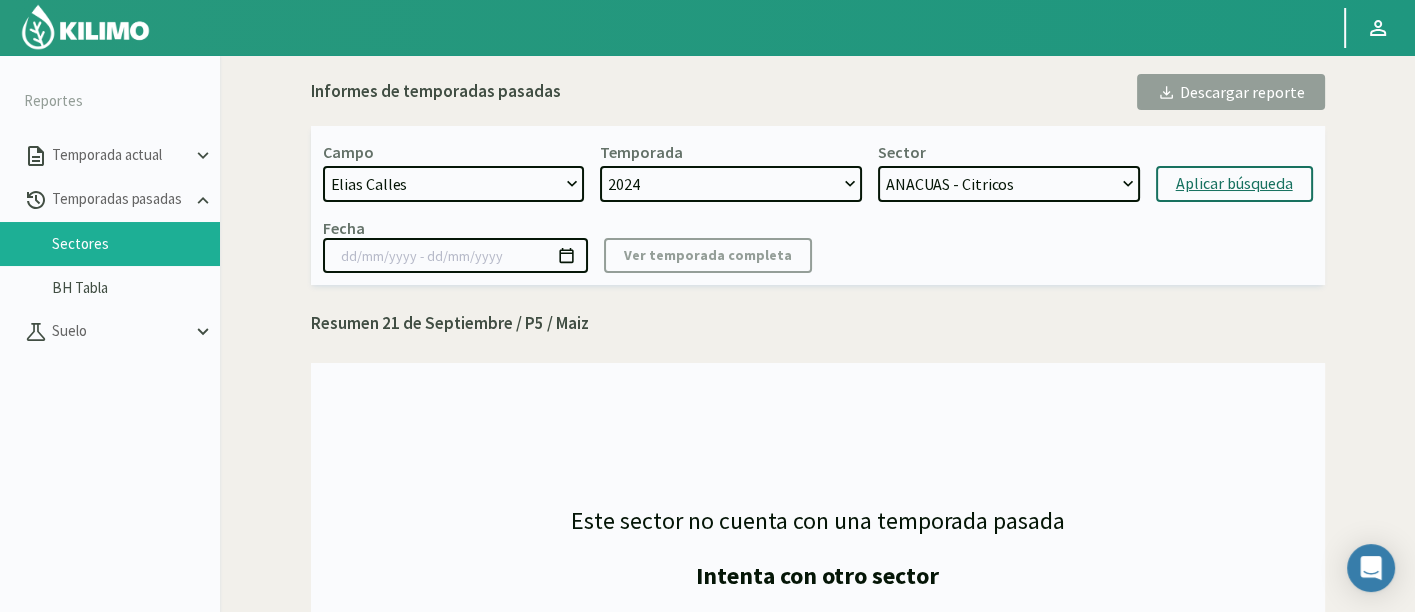 click on "Campo   21 de Septiembre   Acograpes  - Ag. Carlos Muñoz Herrera   Acograpes - Ag. Cerro Mauco   Acograpes - Ag. Hermanos Tapia   Acograpes  - Ag. Manuel Meneses   Acograpes - Ag. Manuel Meneses (40 cm)   Acograpes - Ag. Paulino Fernández   Acograpes- Ag. Raúl Montenegro- El Higueral   Acograpes- Ag. Raúl Montenegro- El Maitén   Acograpes - Ag. Raúl Montenegro - La Cuyana   Acograpes - Ag. Raúl Montenegro - Las Bandurrias   Acograpes- Ag. Raúl Montenegro- Mendocita   Acograpes  - Agrícola Bausig   Acograpes - Agrícola Benigno Collantes   Acograpes - Agrícola Cerro Mauco   Acograpes - Agrícola Cerro Mauco   Acograpes - Agrícola Hector Villalon e hijos   Acograpes - AgroAndina - Los Nogales   Acograpes - AgroAndina - Los Reyes   Acograpes  - AgroWorld   Acograpes - Ag. Saavedra - Calle El Medio 3 Tomas   Acograpes - Ag. Saavedra - El Membrillo   Acograpes - Ag. Saavedra - San José Santa María   Acograpes - Ag. Sucesion Fermin   Acograpes - Luis Henriquez   Acograpes - San Felipe Uvas   Aero" at bounding box center (818, 172) 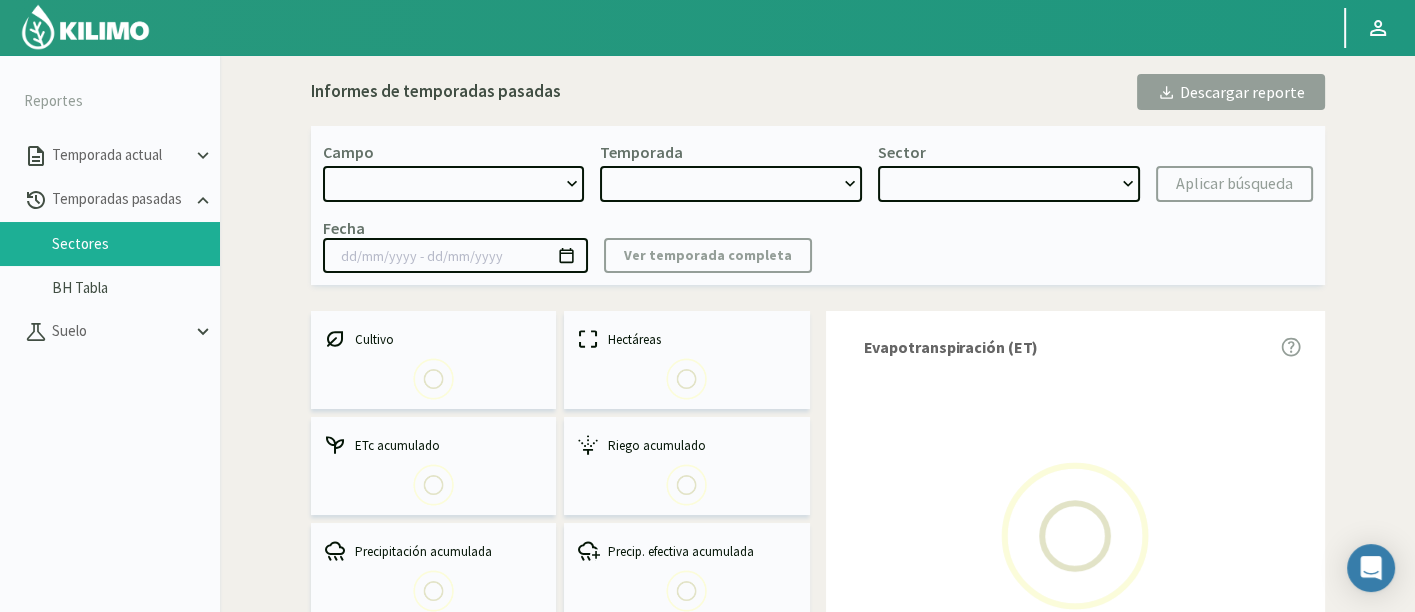 click on "Informes de temporadas pasadas
Descargar reporte   Campo   Temporada   Sector   Aplicar búsqueda   Fecha
Ver temporada completa
Cultivo
Hectáreas
ETc acumulado    ||
Riego acumulado    ||
Precipitación acumulada
Precip. efectiva acumulada
Agua útil inicial    ||
Días sobre el Umbral    ||    Evapotranspiración (ET)
Coeficiente de cultivo (KC)
Índice de vegetación
Ingresos vs Egresos mensual
Balance hídrico" at bounding box center (818, 966) 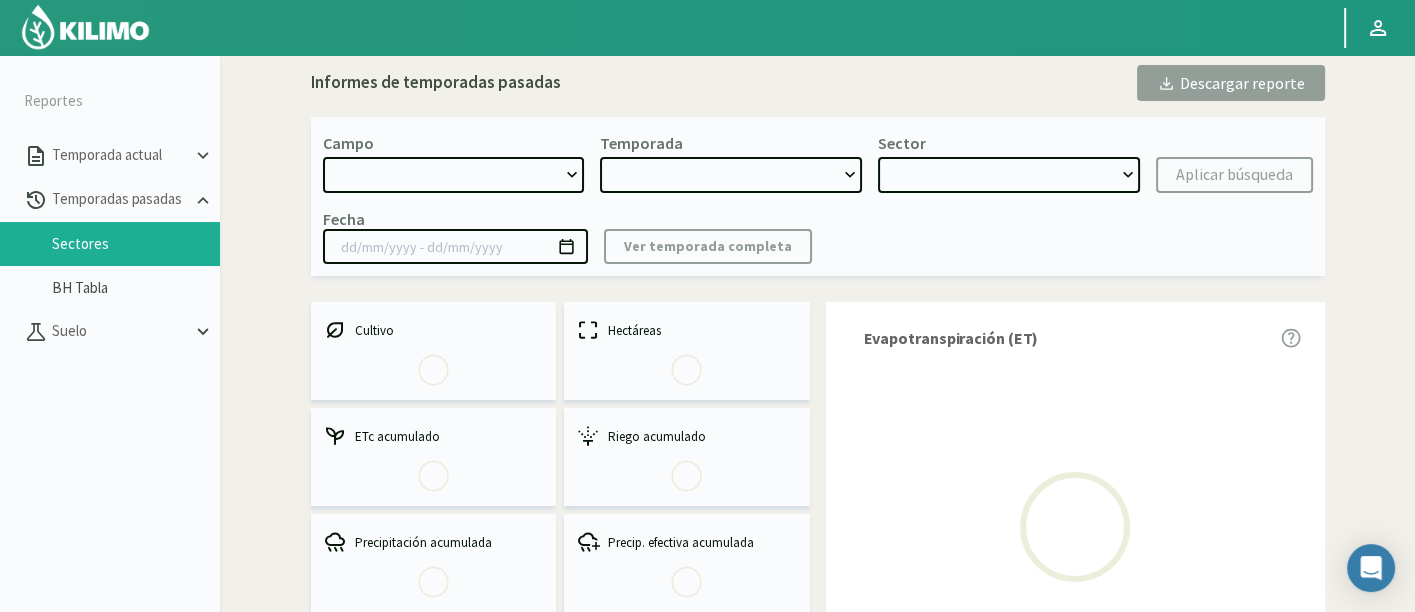 scroll, scrollTop: 0, scrollLeft: 0, axis: both 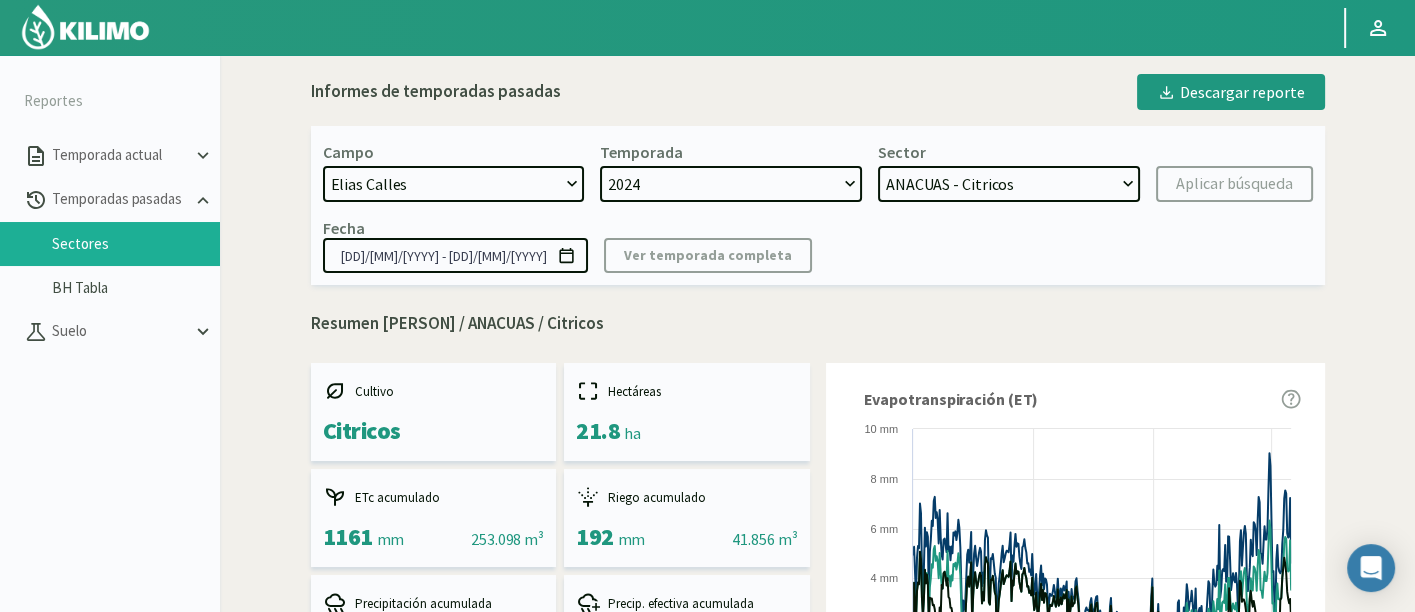 click on "LOS SABINOS - Citricos   LIMONES 1 - Citricos   LIMONES 3 - Citricos   LIMONES 2 - Citricos   PROFUT y ASILO - Citricos   FONDO - Citricos   LOTE DEL MEDIO - Citricos   ANACUAS - Citricos   BORRACHOS - Citricos   NOGALES - Citricos" at bounding box center (1009, 184) 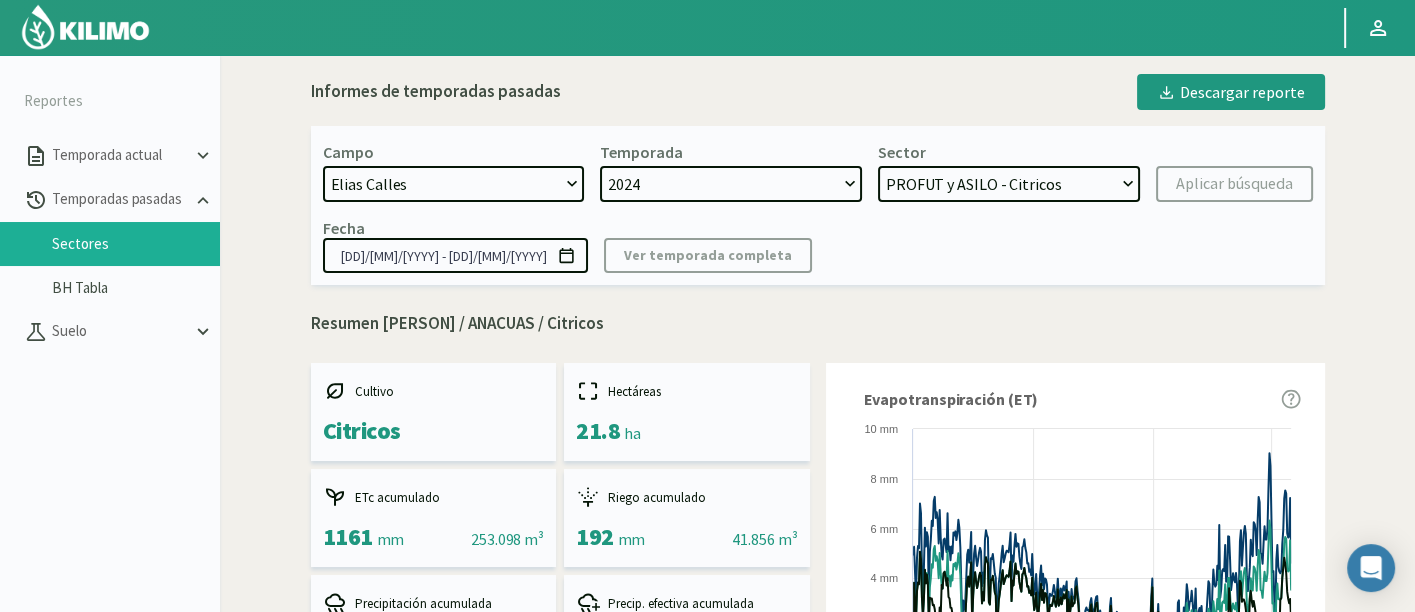 click on "LOS SABINOS - Citricos   LIMONES 1 - Citricos   LIMONES 3 - Citricos   LIMONES 2 - Citricos   PROFUT y ASILO - Citricos   FONDO - Citricos   LOTE DEL MEDIO - Citricos   ANACUAS - Citricos   BORRACHOS - Citricos   NOGALES - Citricos" at bounding box center (1009, 184) 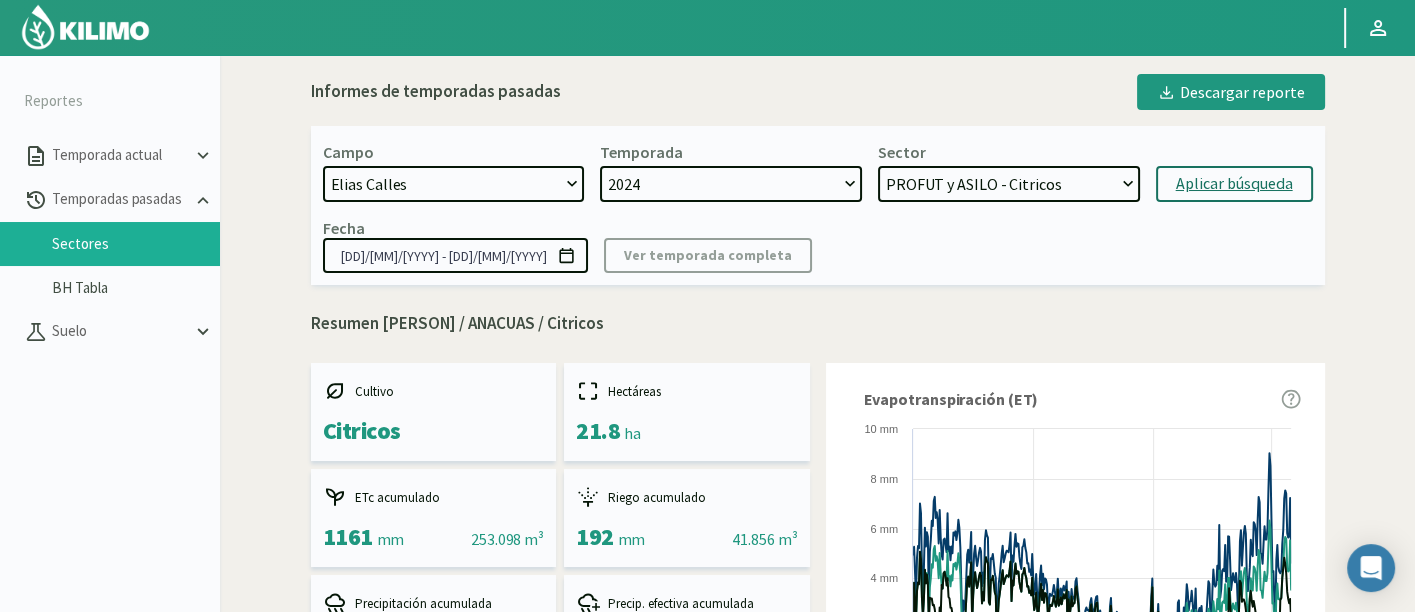 click on "Aplicar búsqueda" at bounding box center [1234, 184] 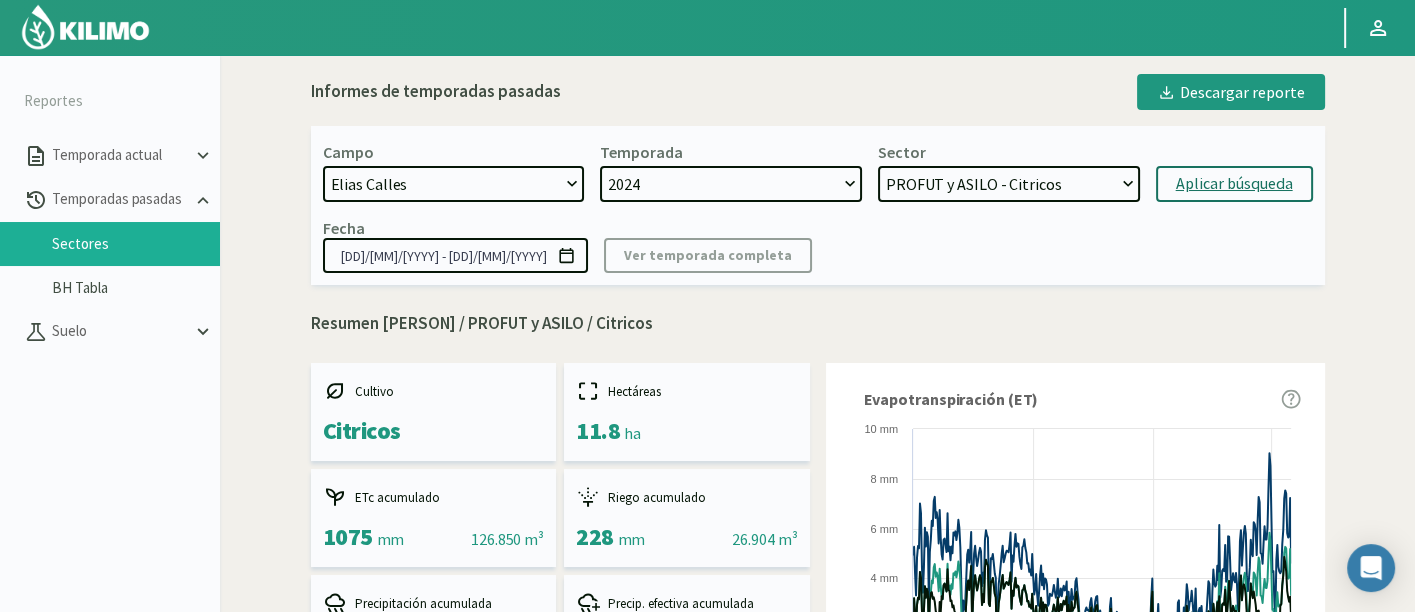 click on "Fecha [DD]/[MM]/[YYYY] - [DD]/[MM]/[YYYY]
Ver temporada completa" at bounding box center [818, 245] 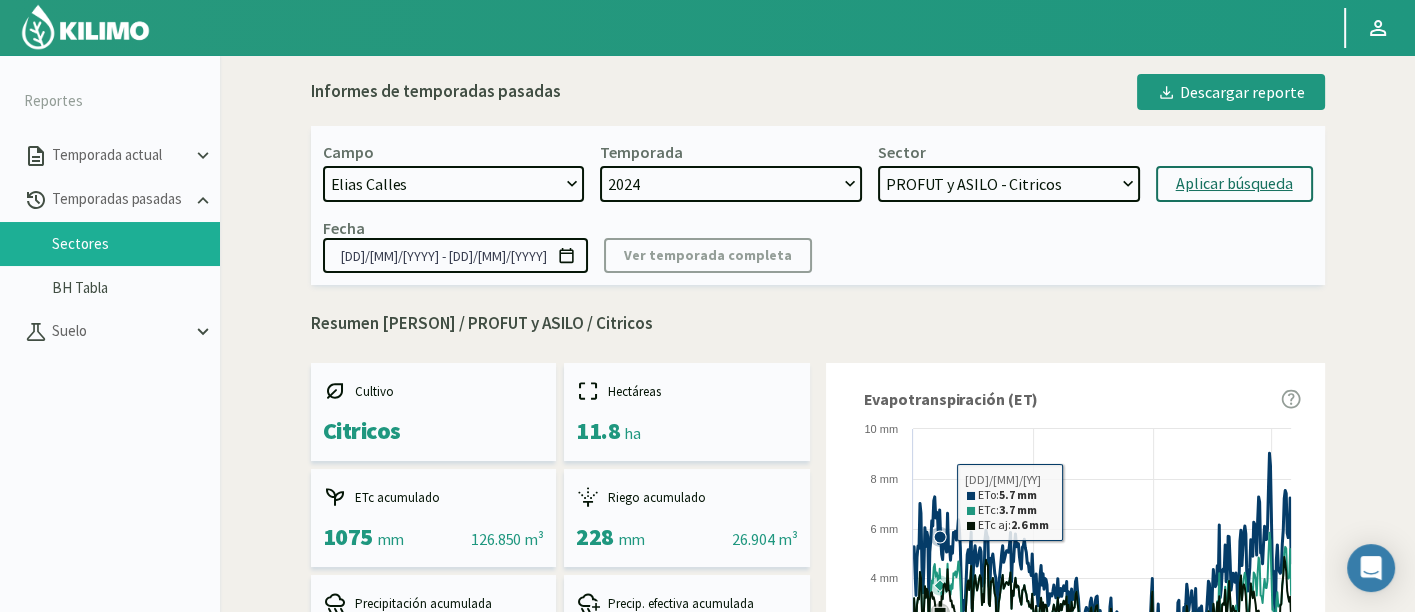 select on "10: Object" 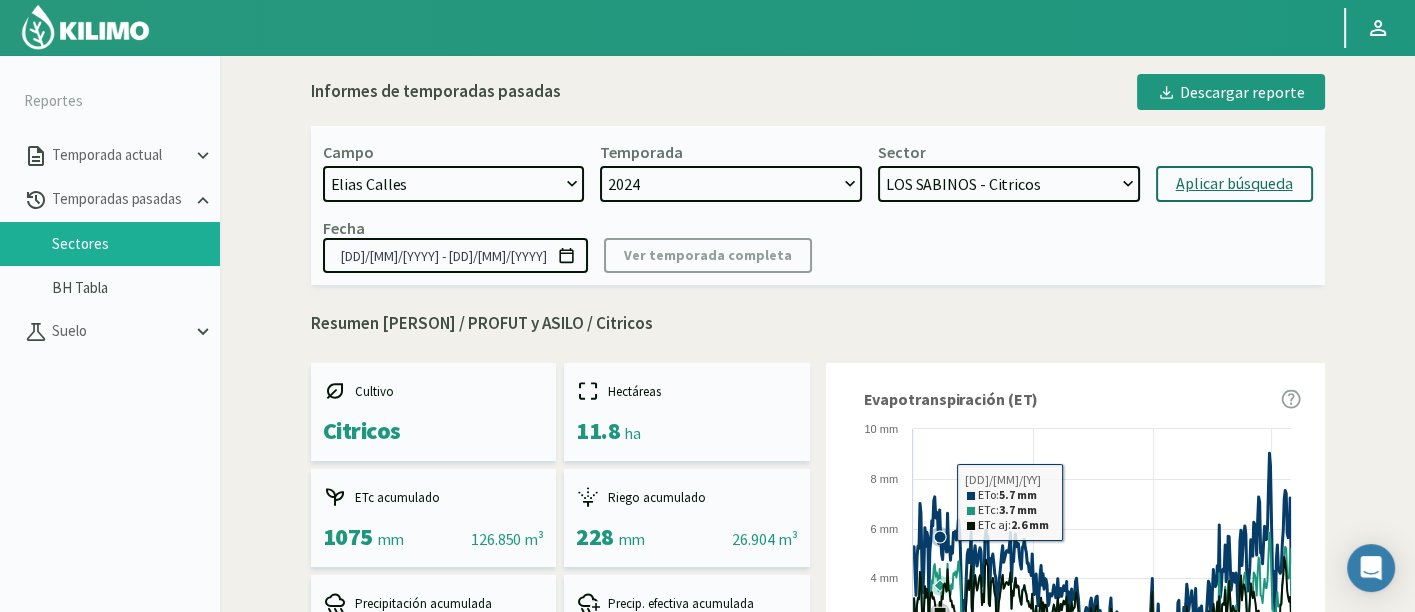 click on "LOS SABINOS - Citricos   LIMONES 1 - Citricos   LIMONES 3 - Citricos   LIMONES 2 - Citricos   PROFUT y ASILO - Citricos   FONDO - Citricos   LOTE DEL MEDIO - Citricos   ANACUAS - Citricos   BORRACHOS - Citricos   NOGALES - Citricos" at bounding box center (1009, 184) 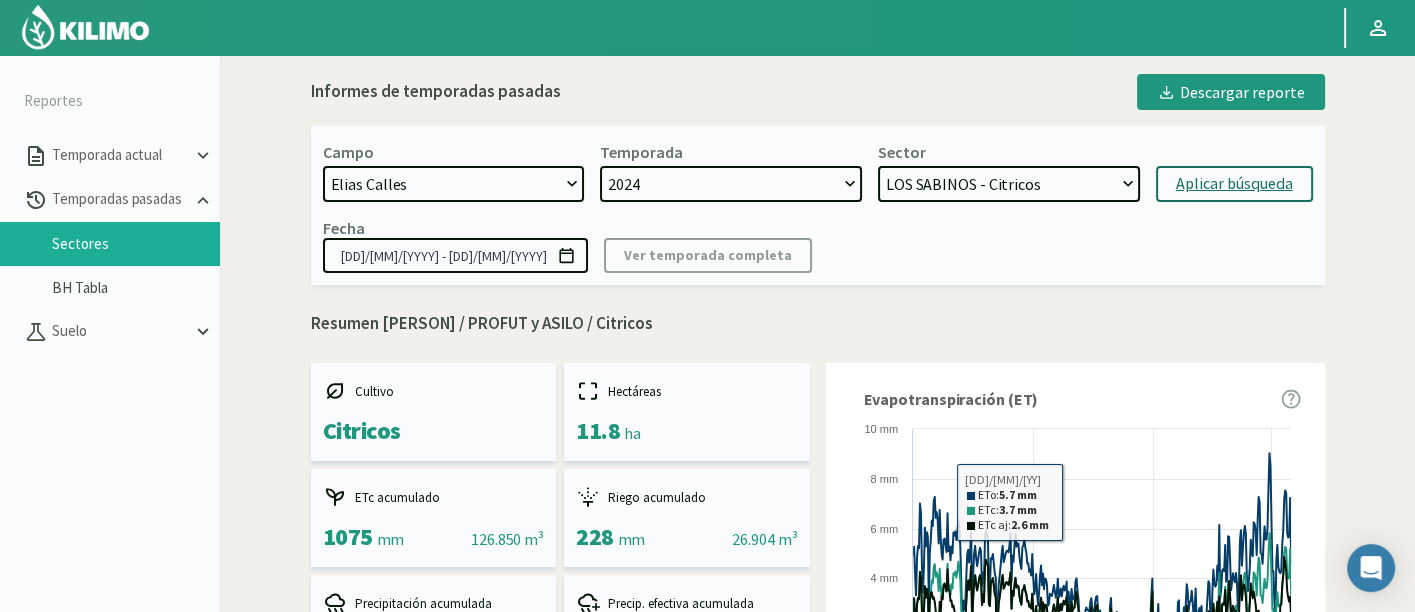 click on "Aplicar búsqueda" at bounding box center [1234, 184] 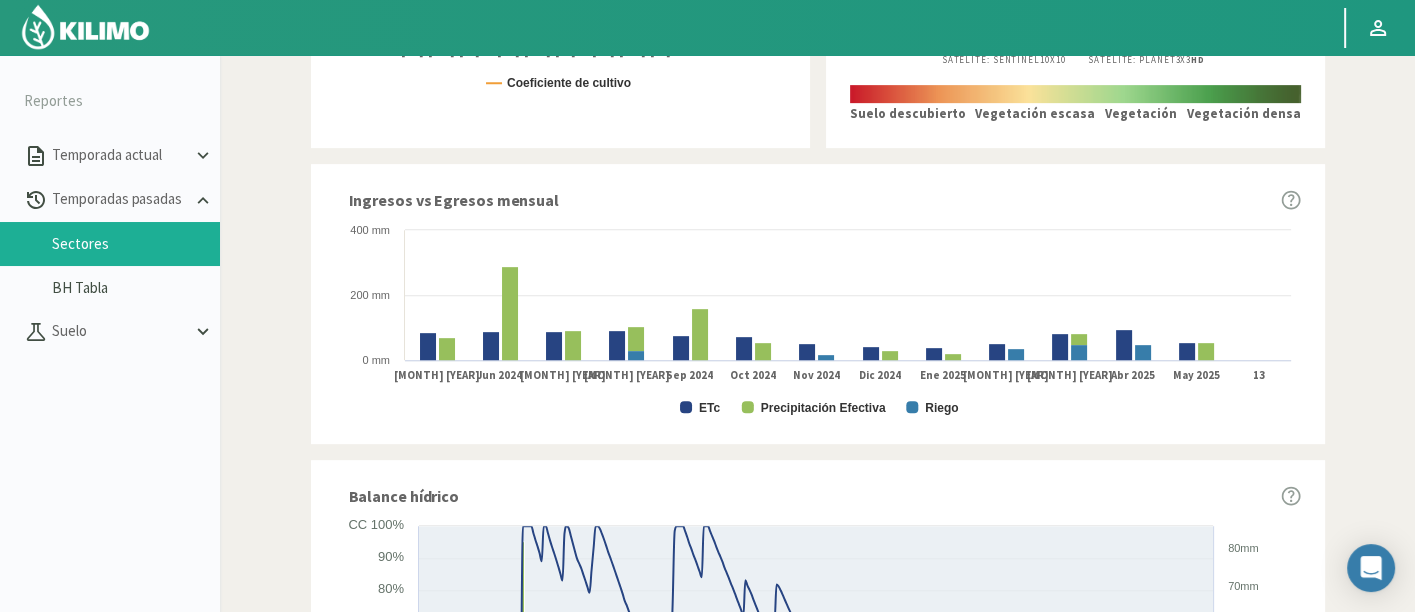 scroll, scrollTop: 828, scrollLeft: 0, axis: vertical 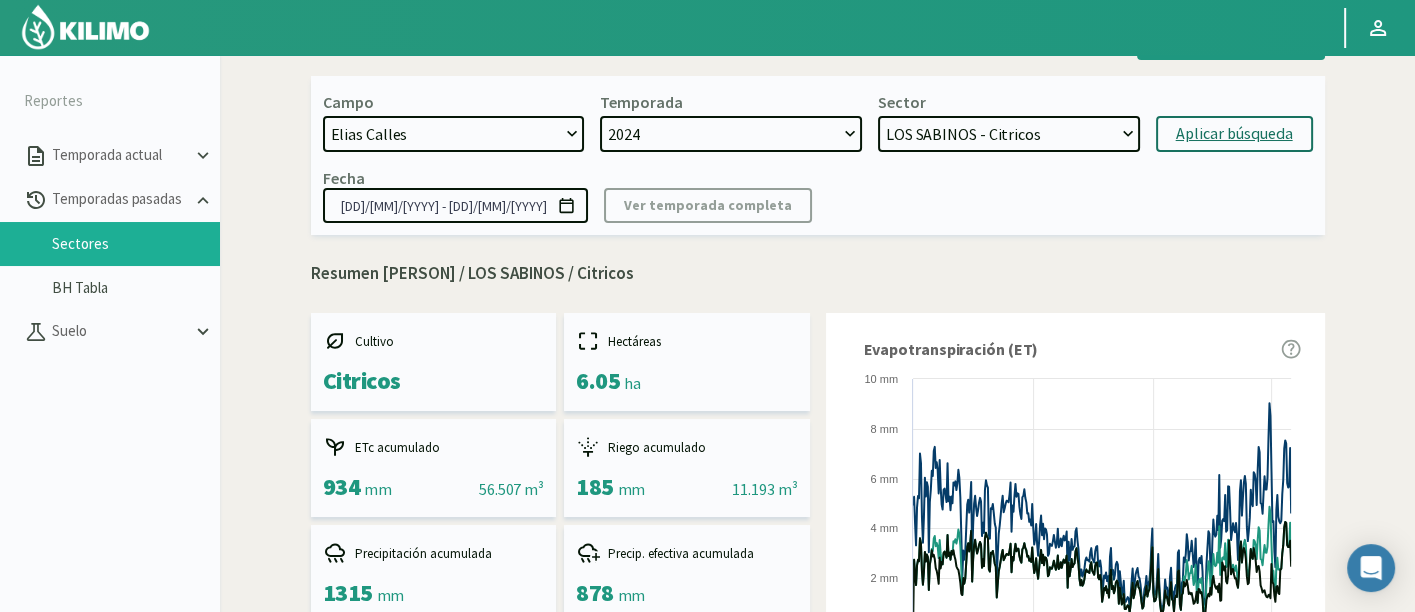 type 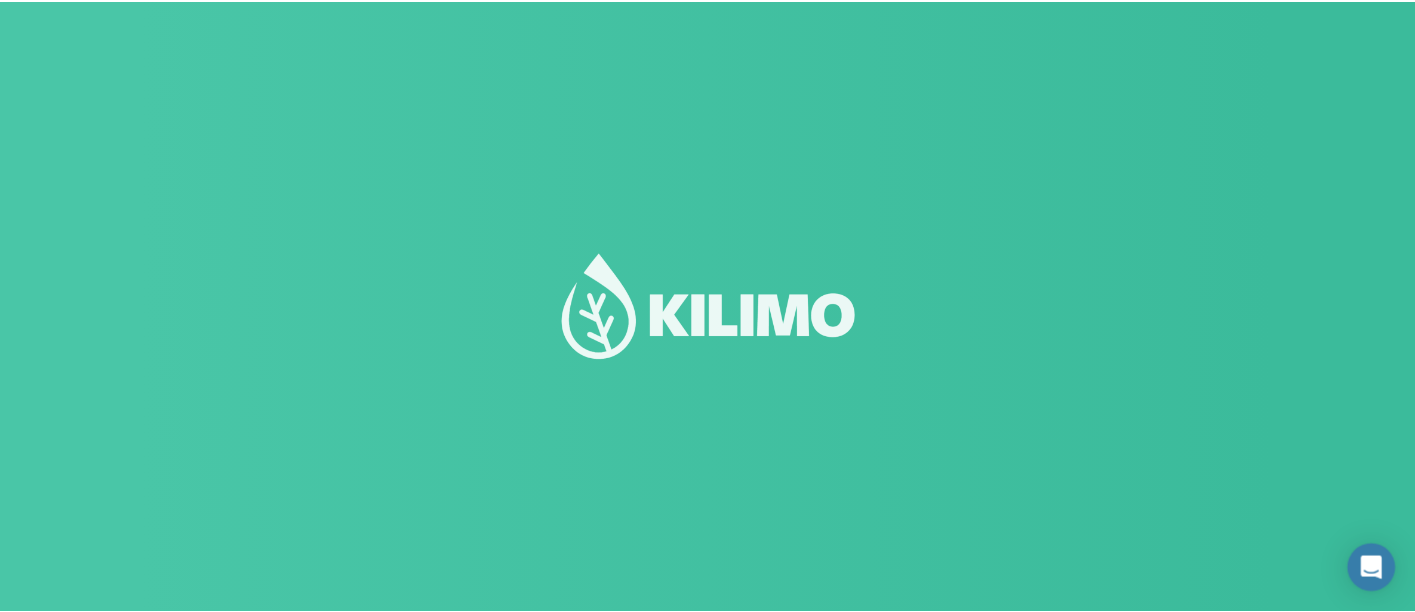 scroll, scrollTop: 0, scrollLeft: 0, axis: both 